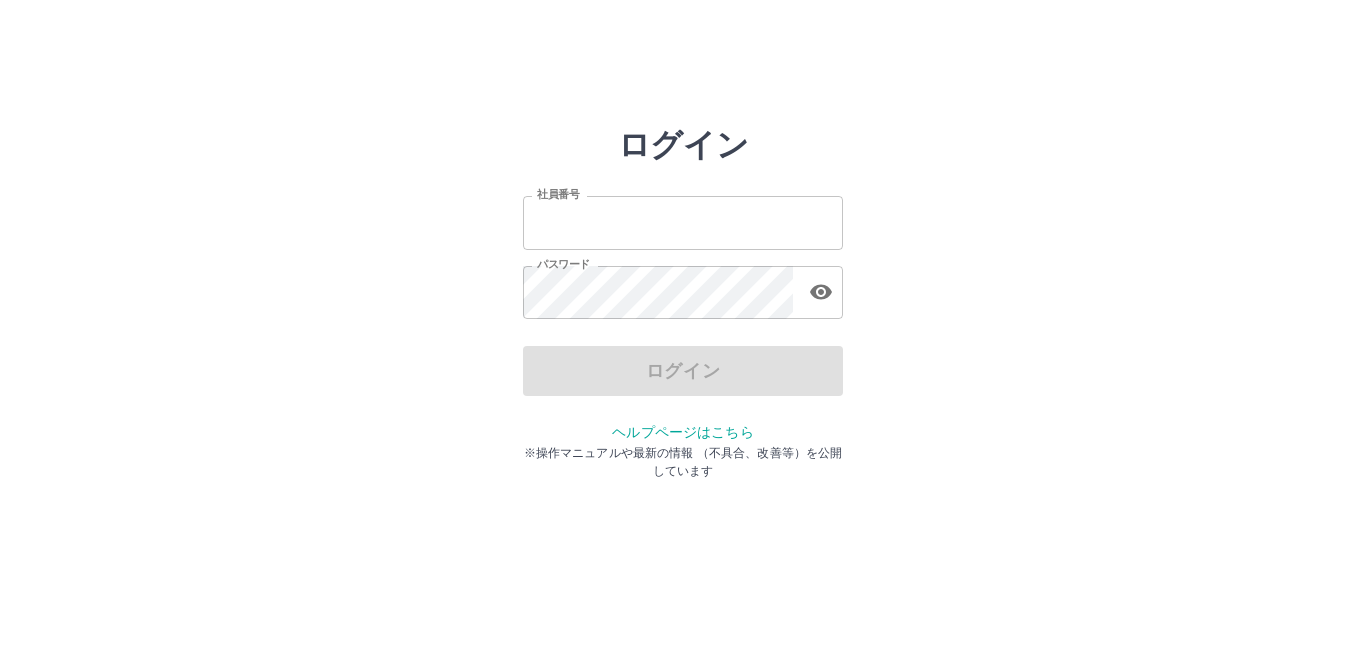 scroll, scrollTop: 0, scrollLeft: 0, axis: both 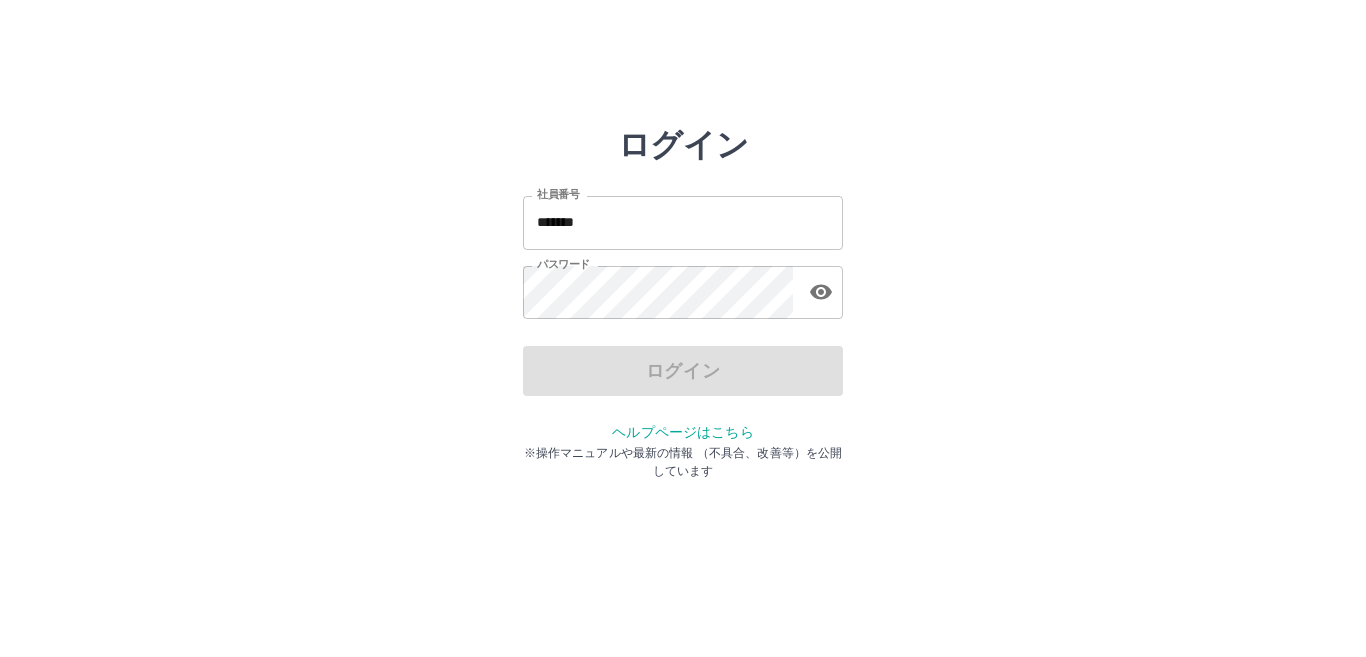 click on "*******" at bounding box center (683, 222) 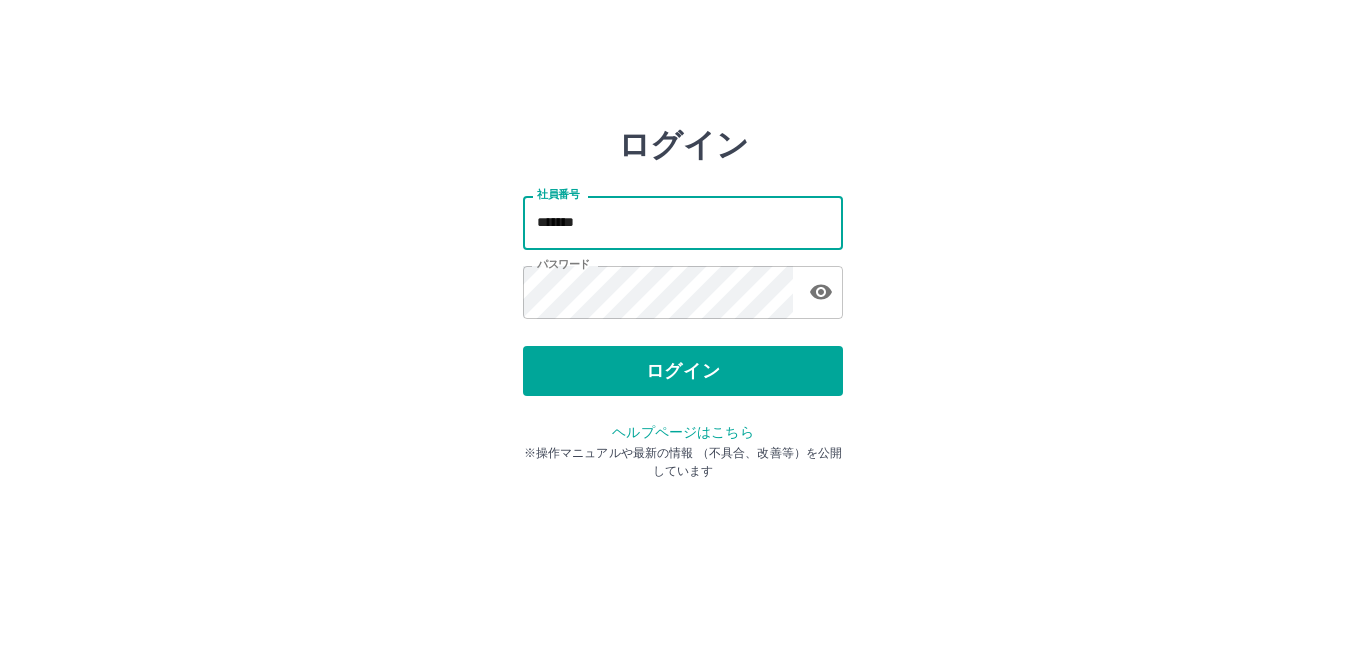 type on "*******" 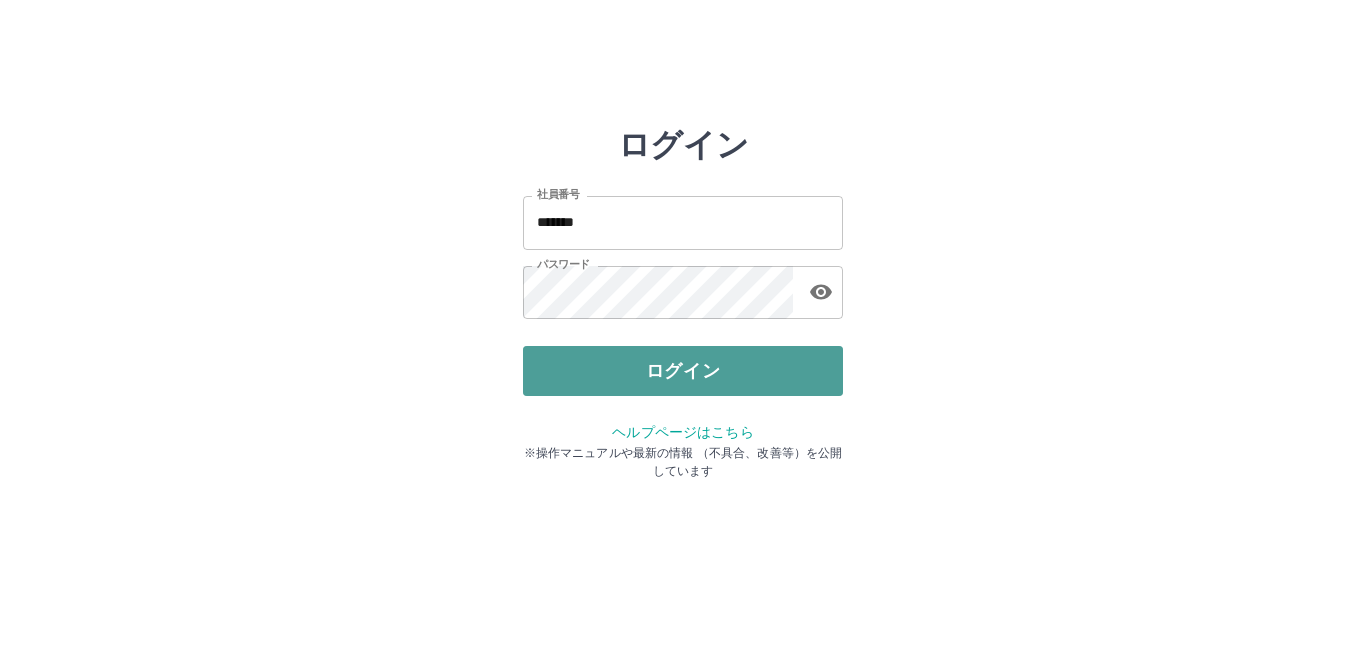 click on "ログイン" at bounding box center (683, 371) 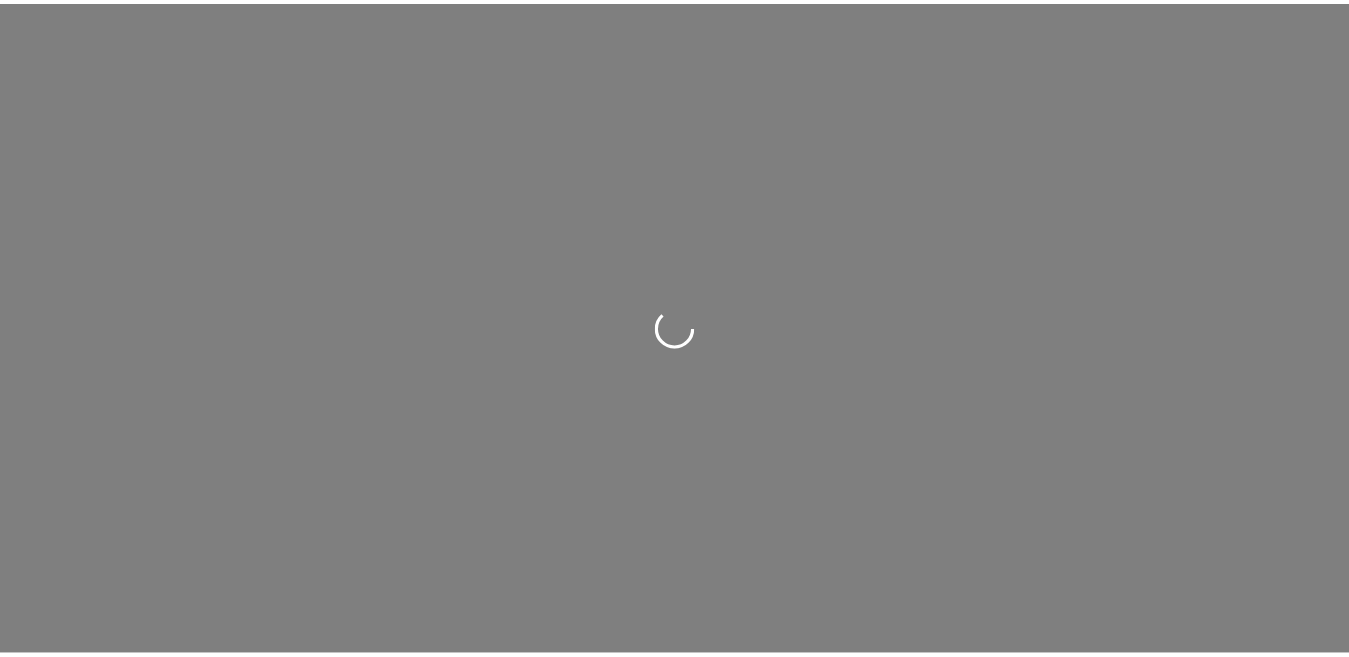 scroll, scrollTop: 0, scrollLeft: 0, axis: both 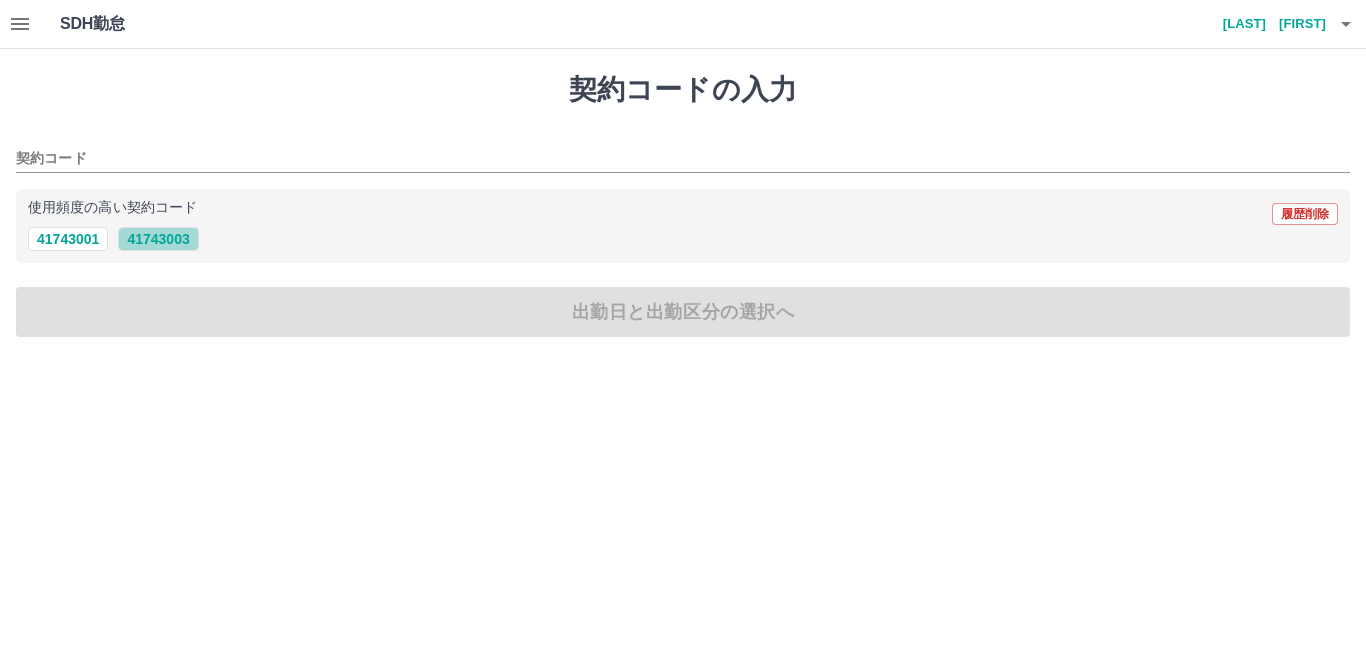 click on "41743003" at bounding box center (158, 239) 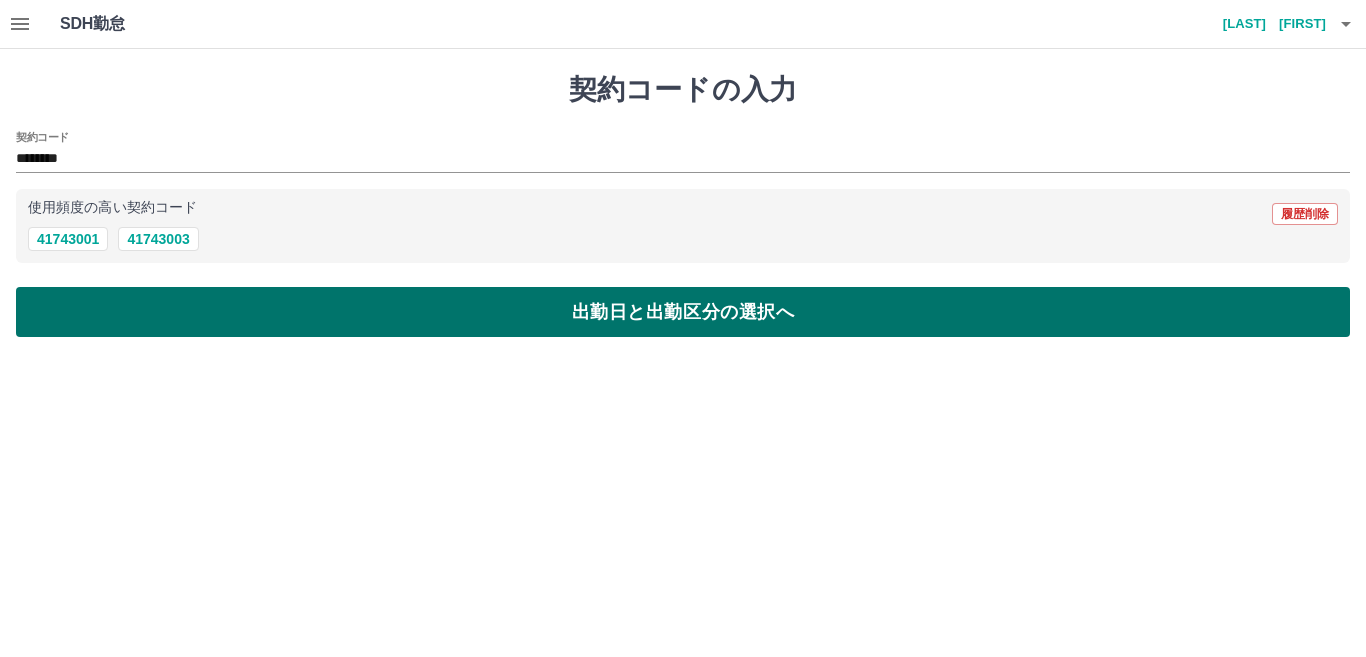 click on "出勤日と出勤区分の選択へ" at bounding box center (683, 312) 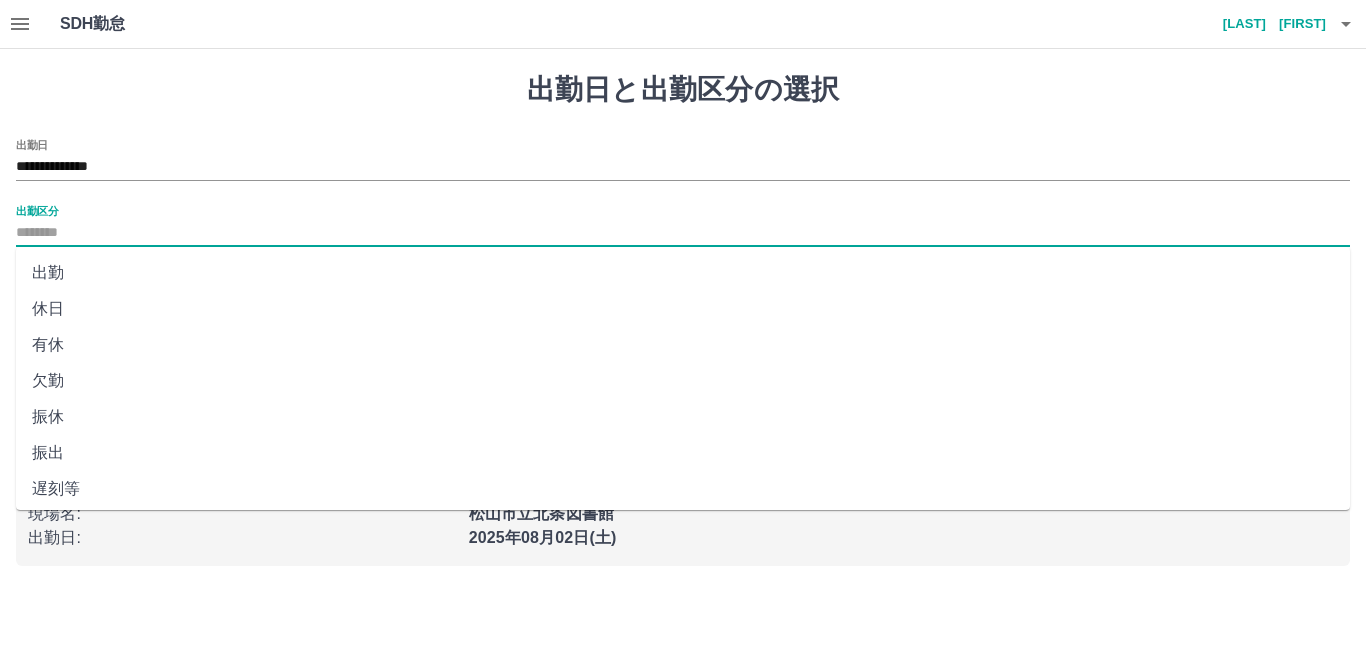 click on "出勤区分" at bounding box center [683, 233] 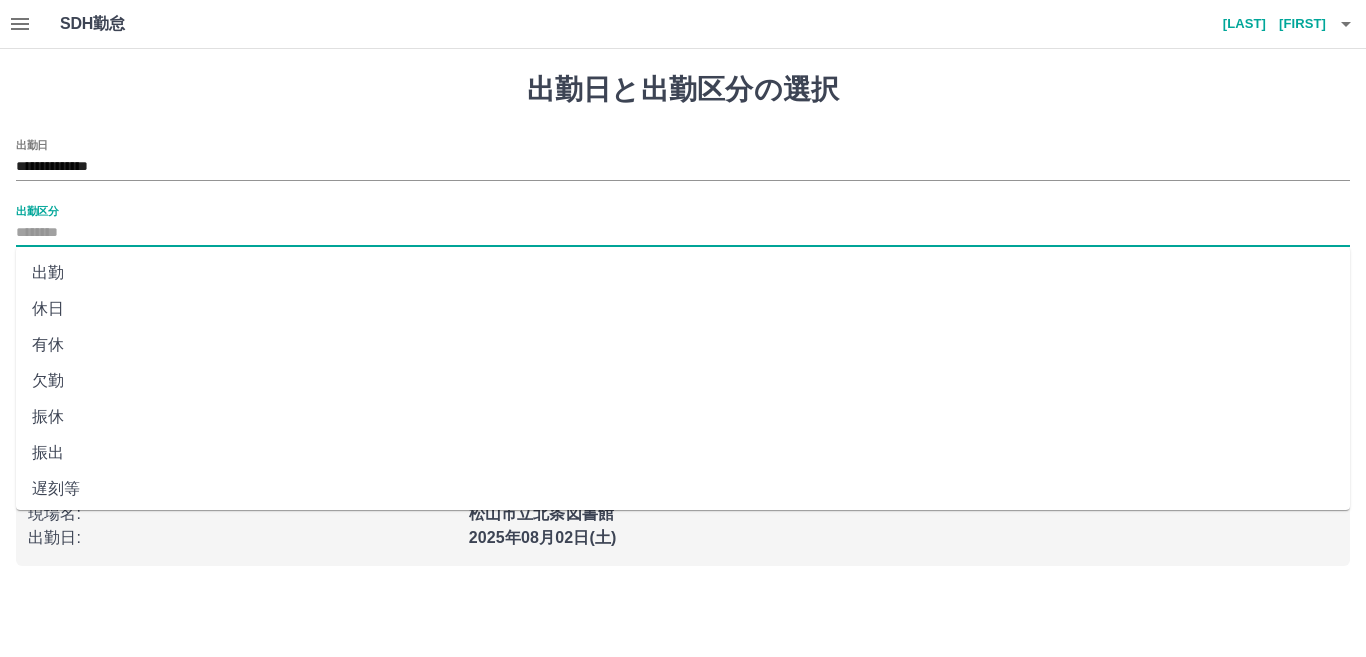 click on "出勤" at bounding box center (683, 273) 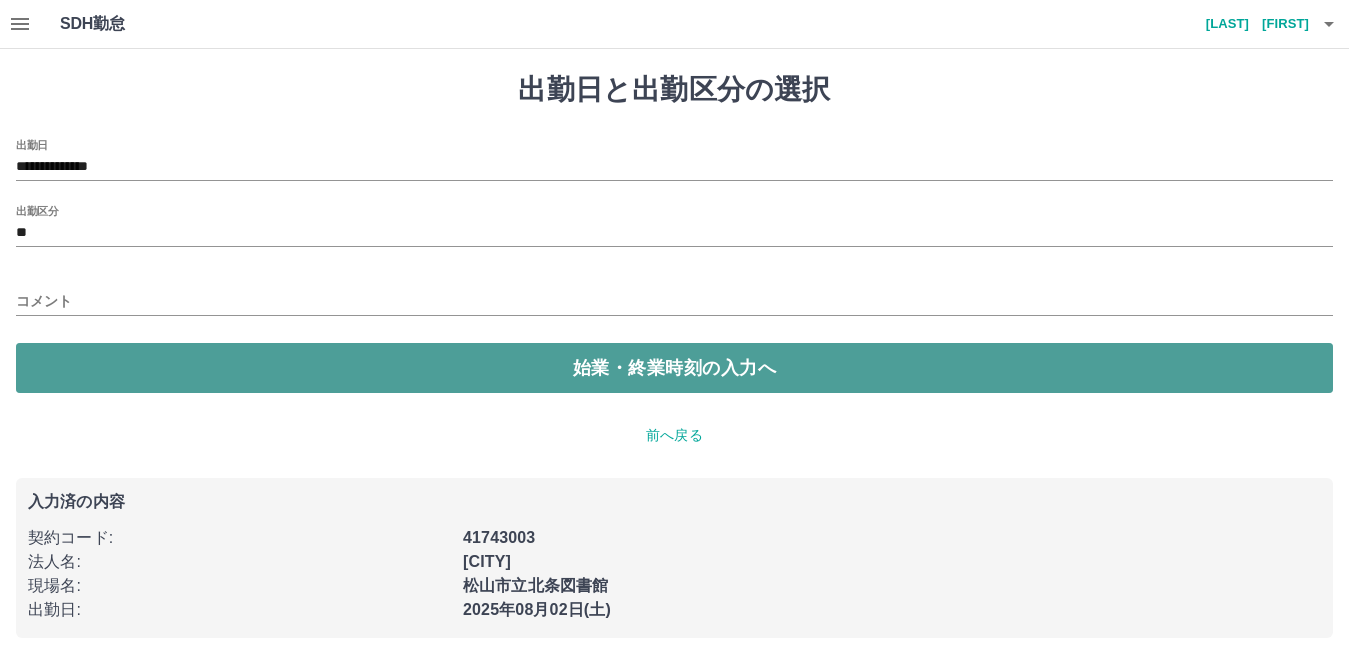 click on "始業・終業時刻の入力へ" at bounding box center (674, 368) 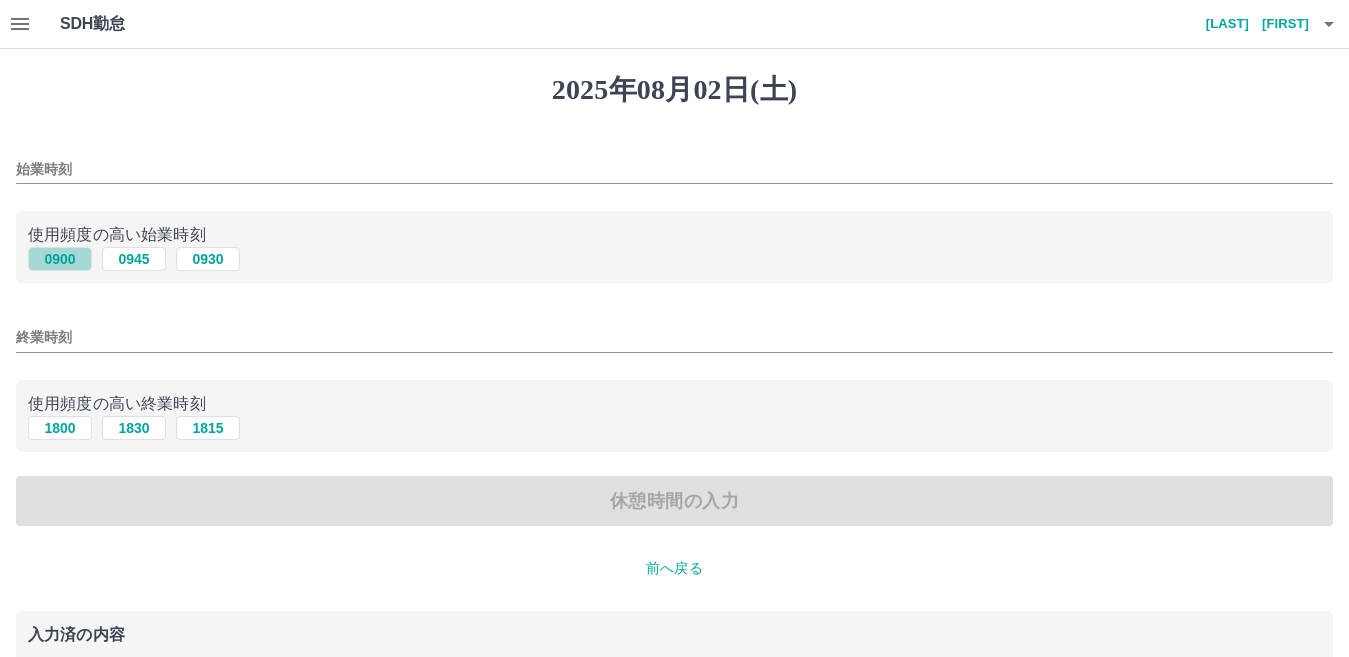 click on "0900" at bounding box center [60, 259] 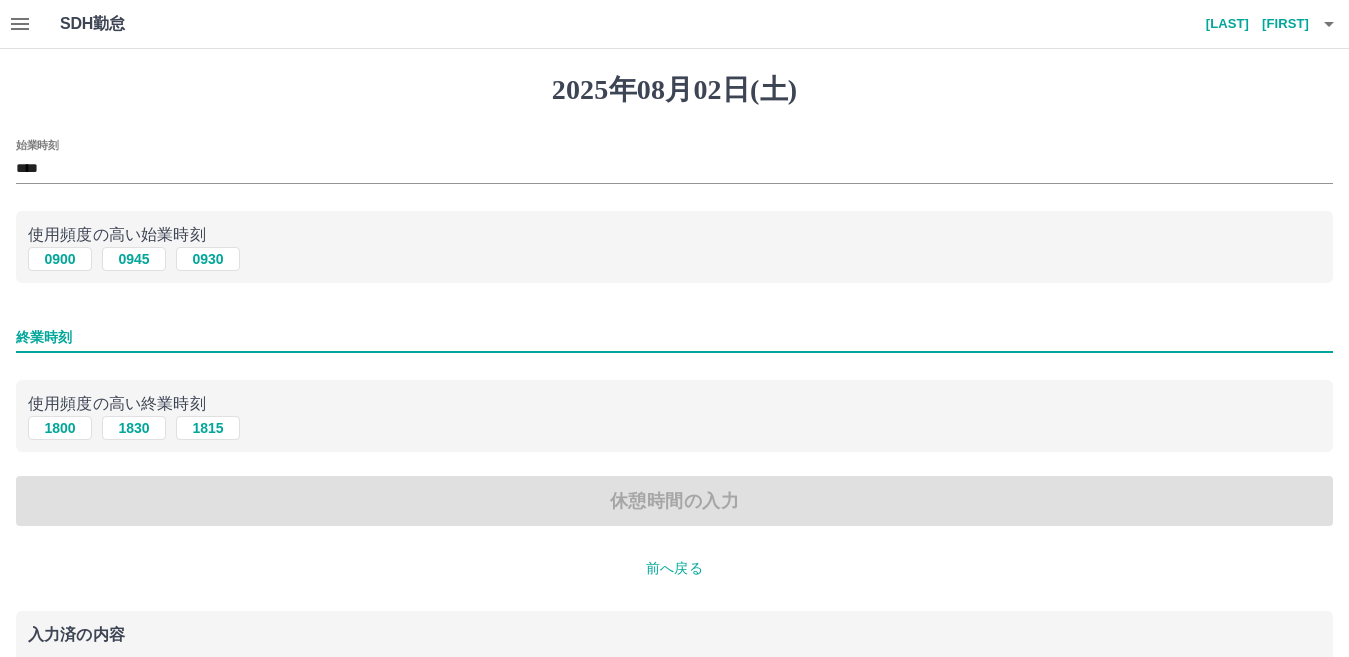 click on "終業時刻" at bounding box center [674, 337] 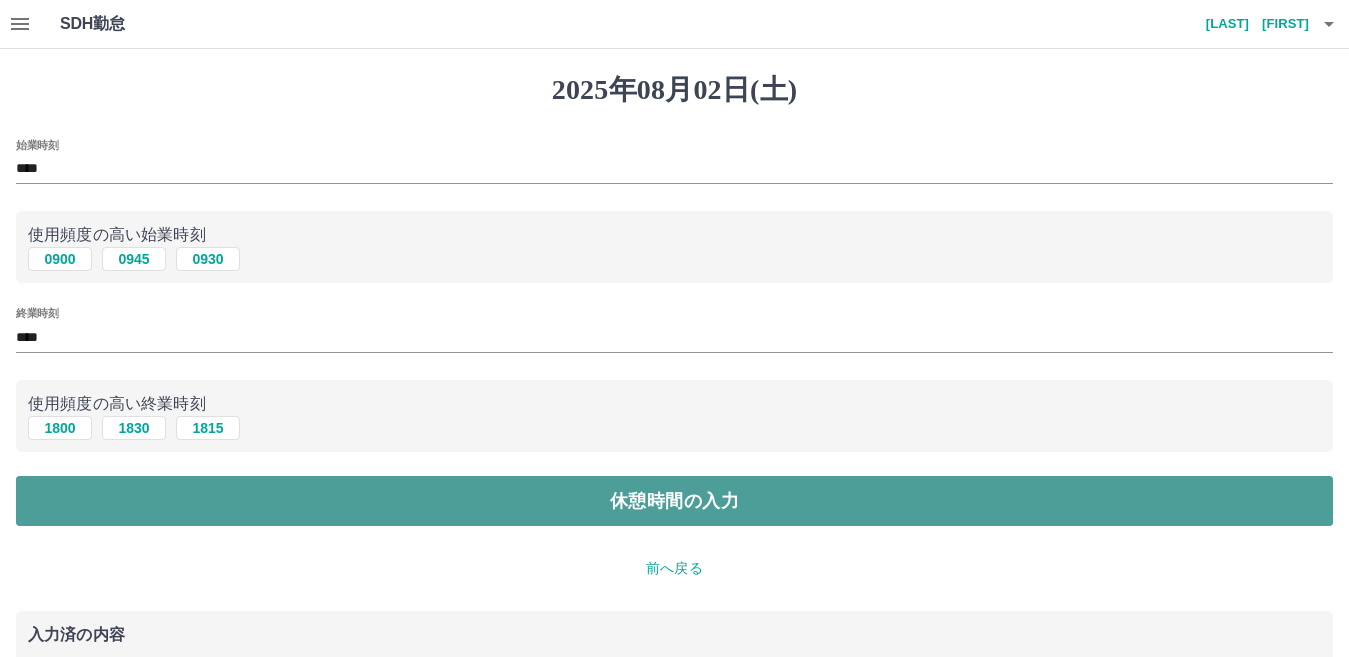 click on "休憩時間の入力" at bounding box center [674, 501] 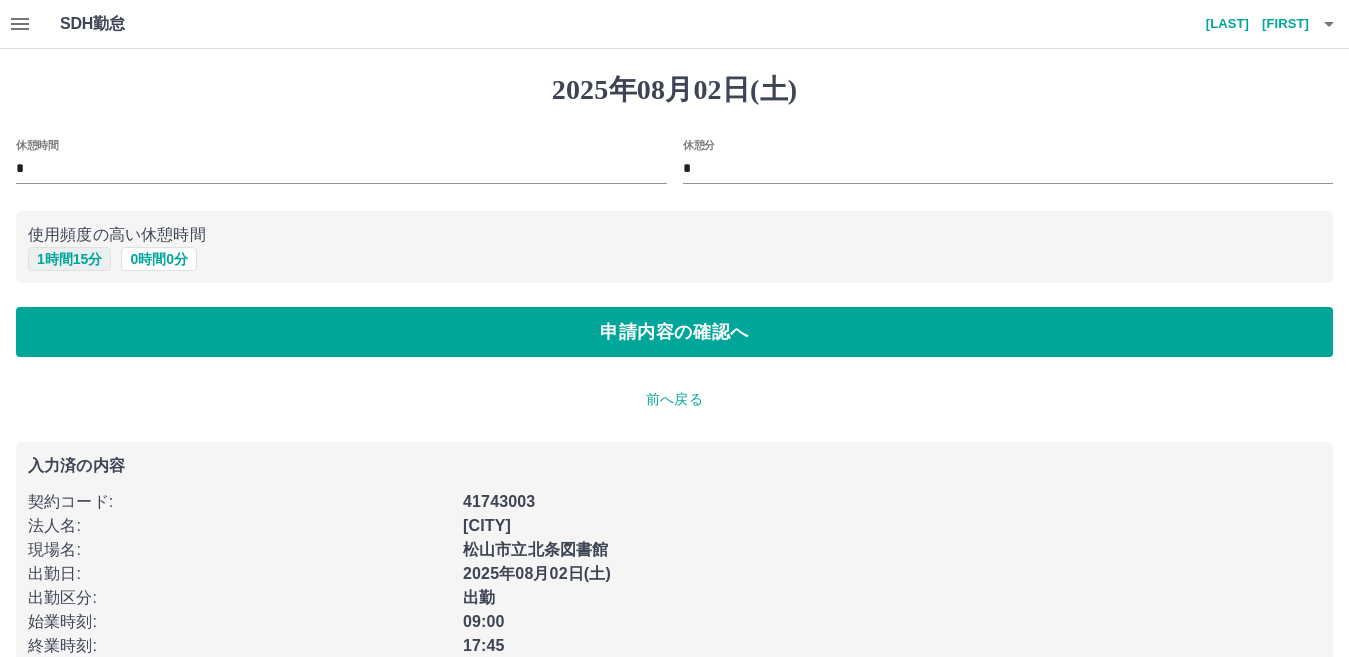 click on "1 時間 15 分" at bounding box center (69, 259) 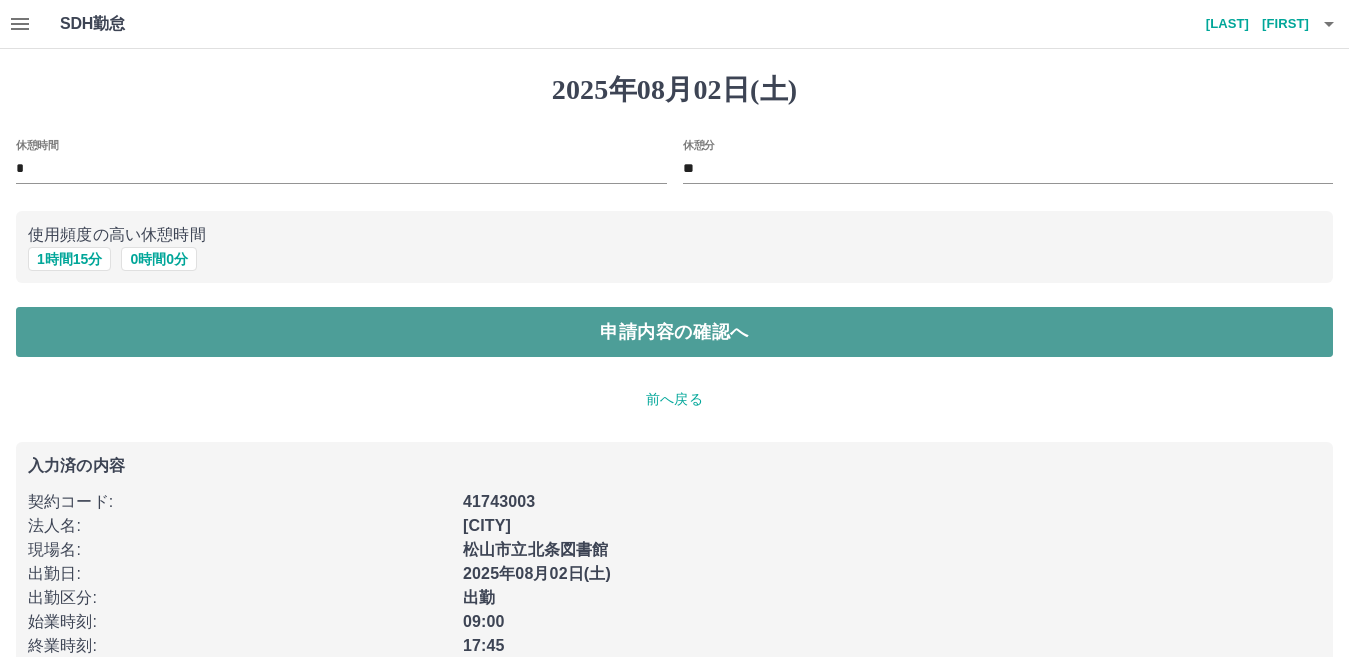 click on "申請内容の確認へ" at bounding box center [674, 332] 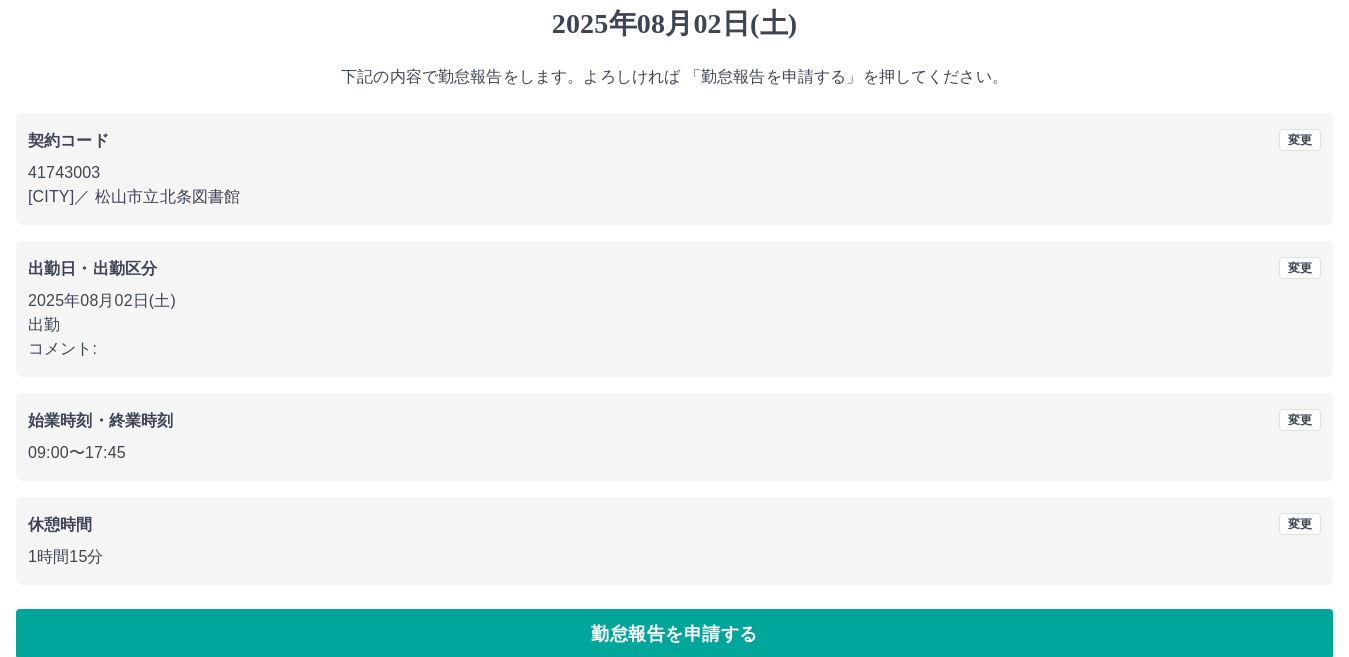 scroll, scrollTop: 92, scrollLeft: 0, axis: vertical 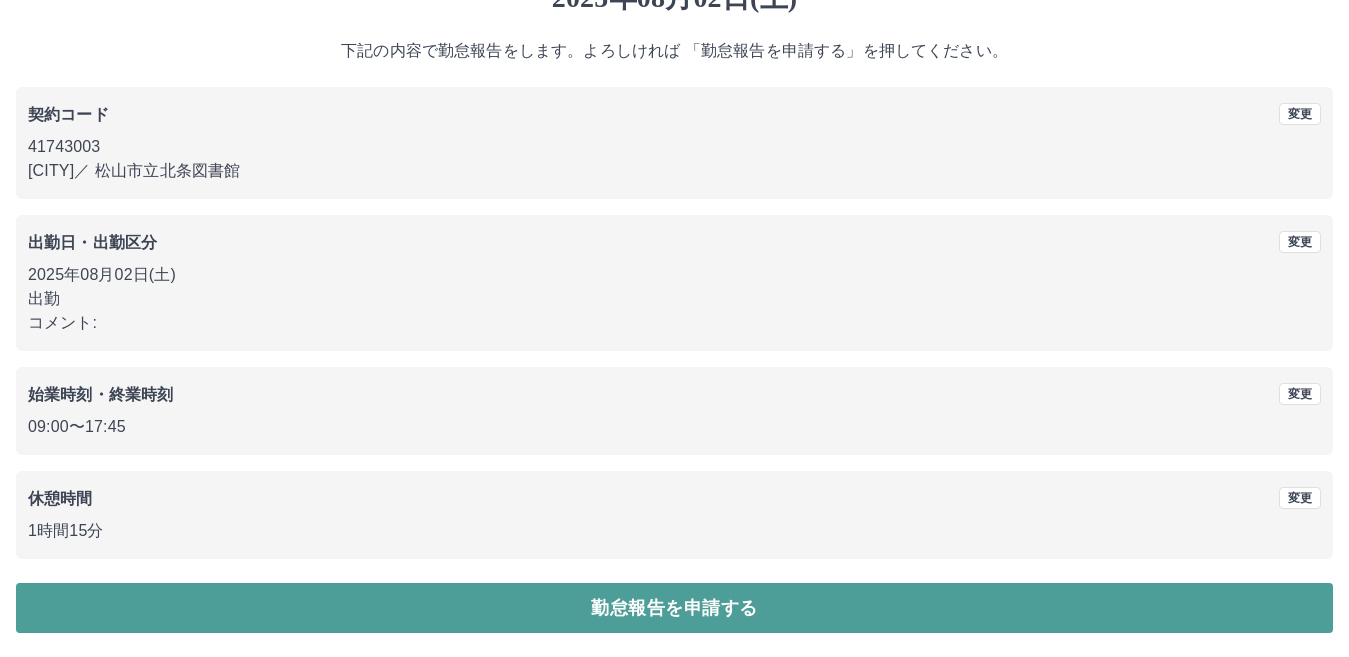 click on "勤怠報告を申請する" at bounding box center (674, 608) 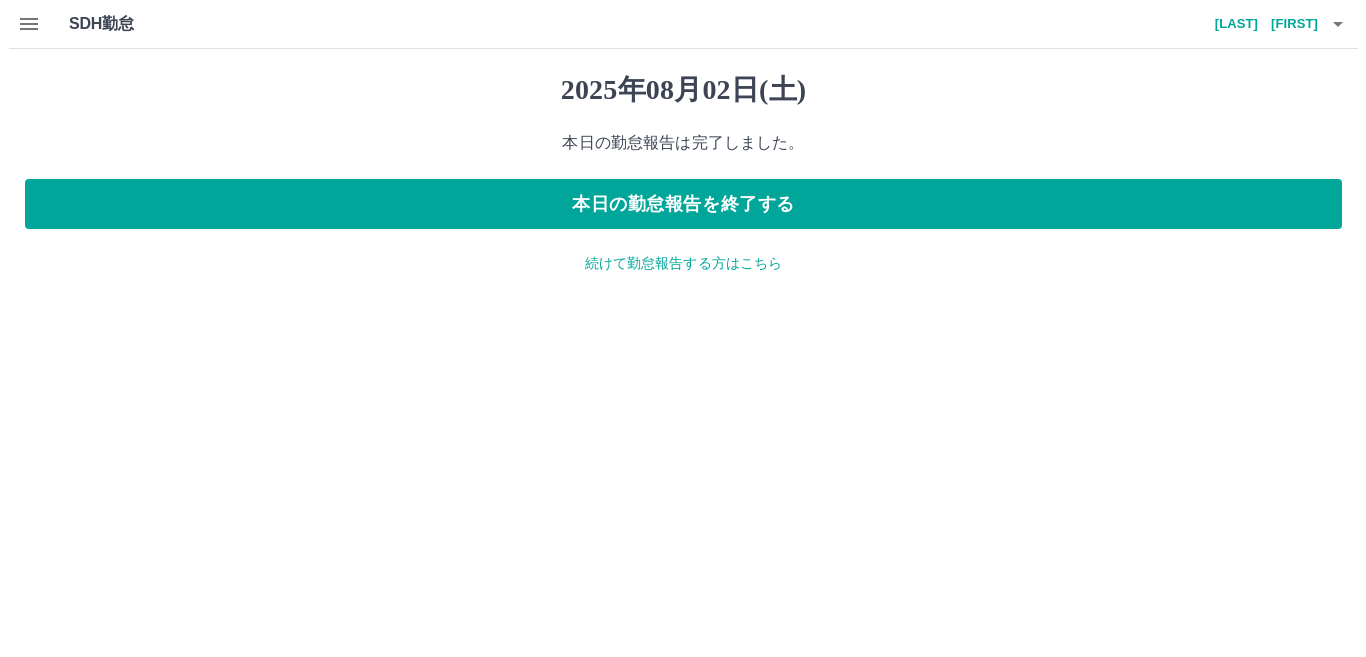 scroll, scrollTop: 0, scrollLeft: 0, axis: both 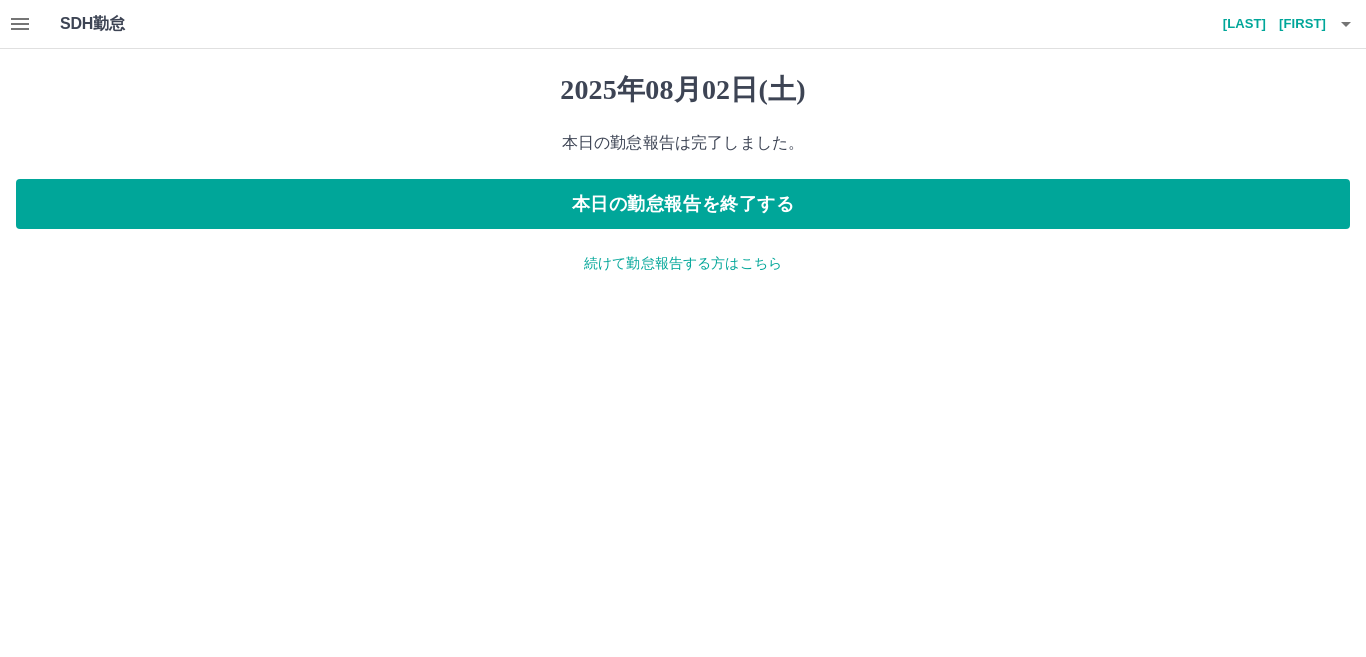 click on "続けて勤怠報告する方はこちら" at bounding box center [683, 263] 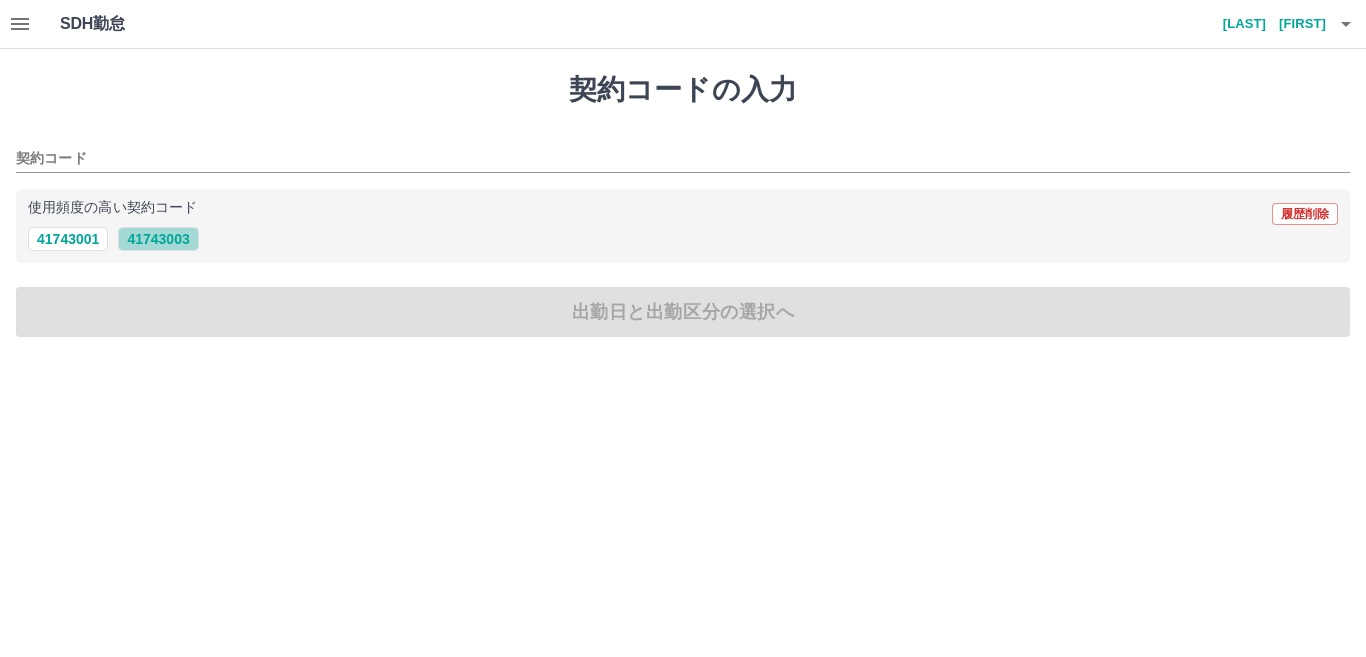 click on "41743003" at bounding box center [158, 239] 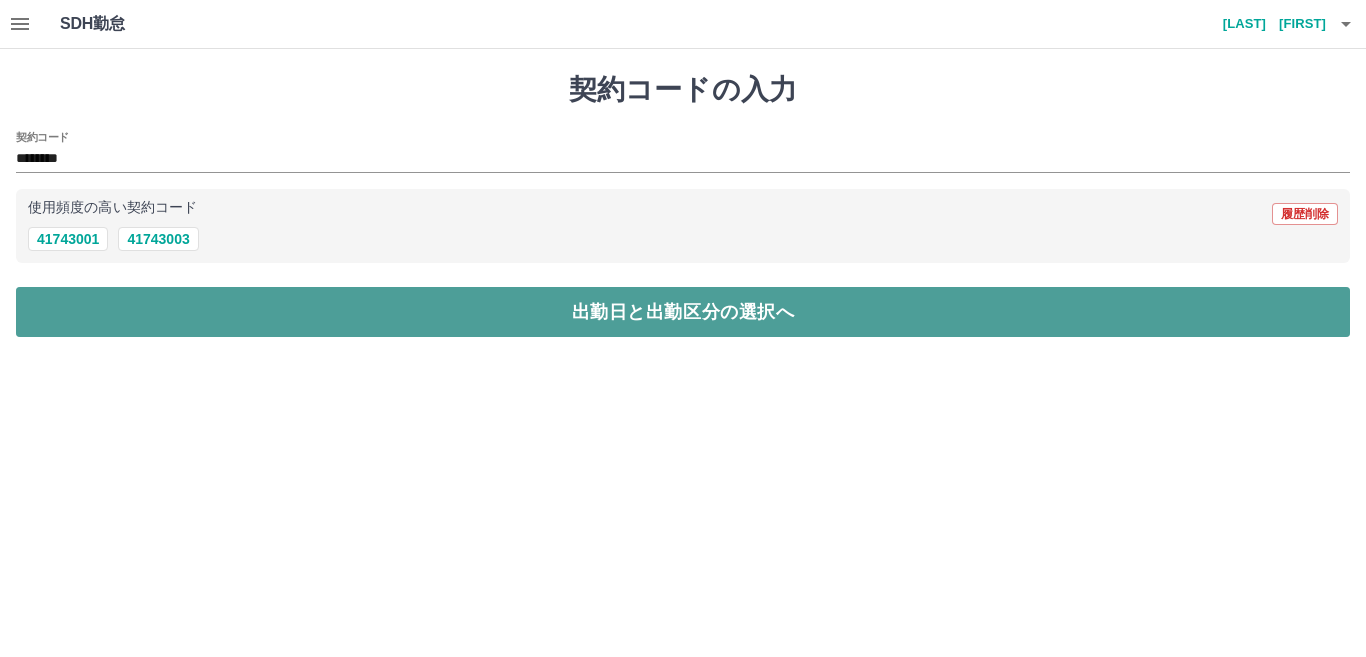 click on "出勤日と出勤区分の選択へ" at bounding box center [683, 312] 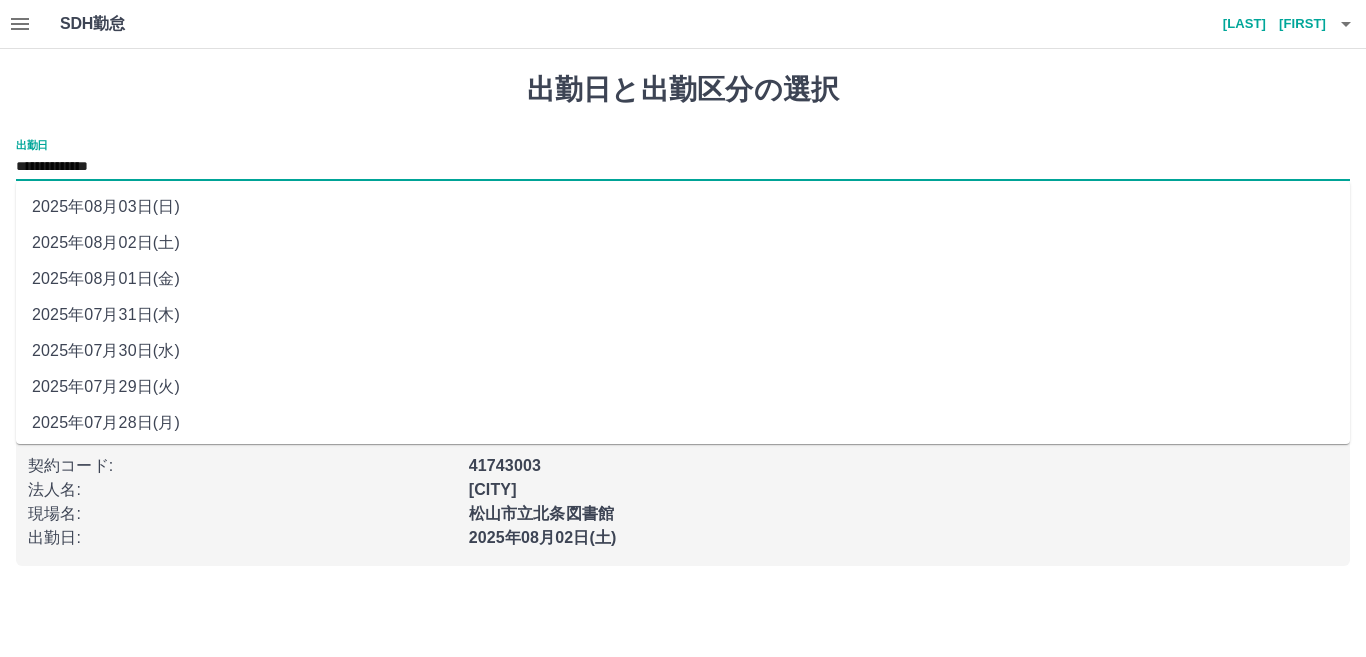 click on "**********" at bounding box center [683, 167] 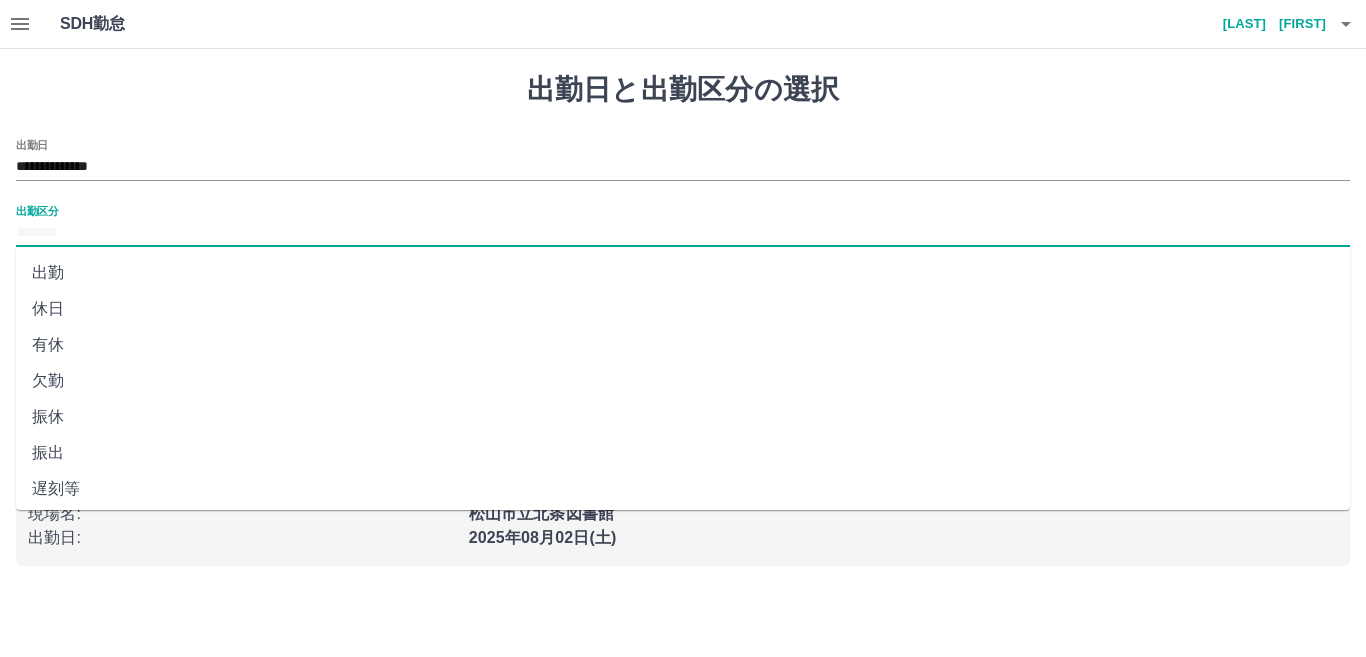 click on "出勤区分" at bounding box center (683, 233) 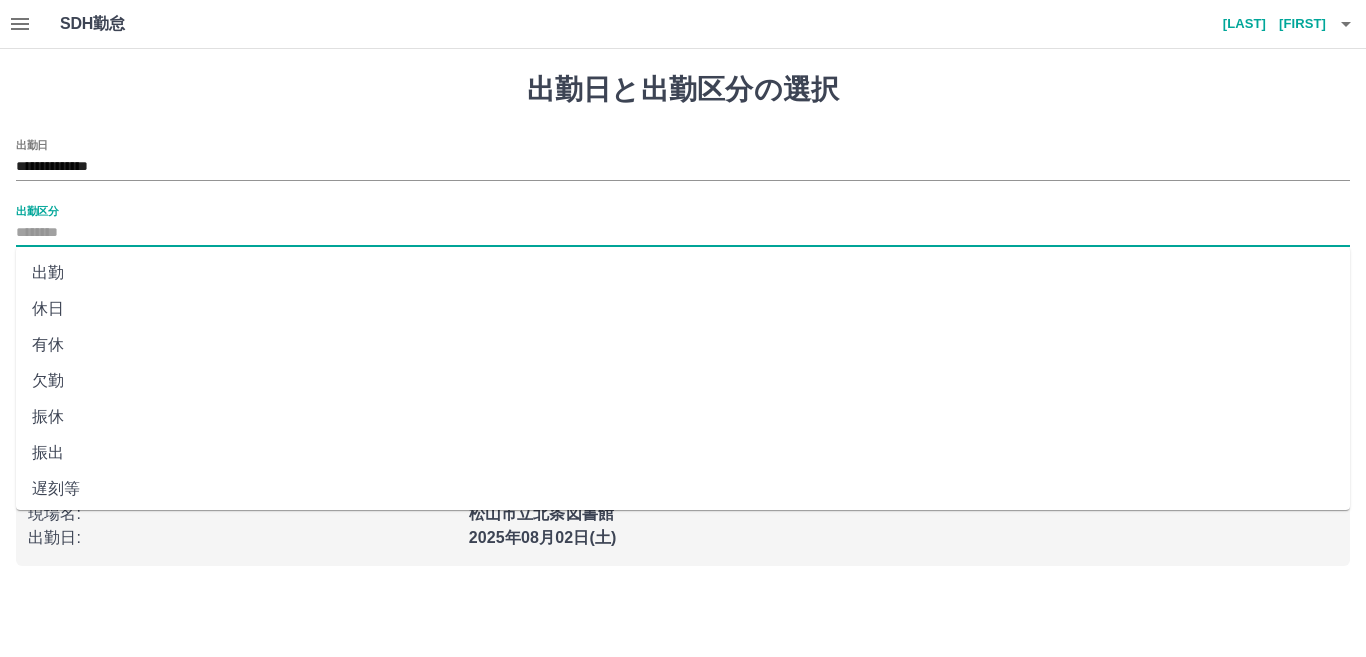 click on "休日" at bounding box center (683, 309) 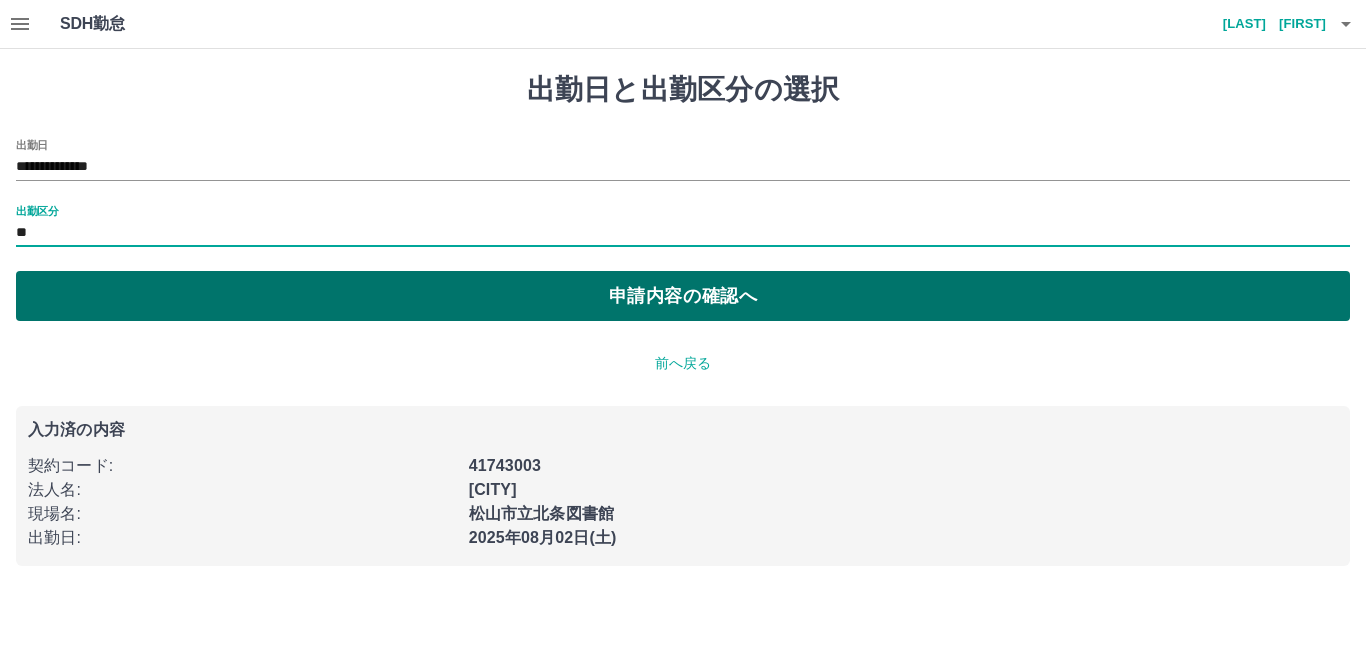 click on "申請内容の確認へ" at bounding box center [683, 296] 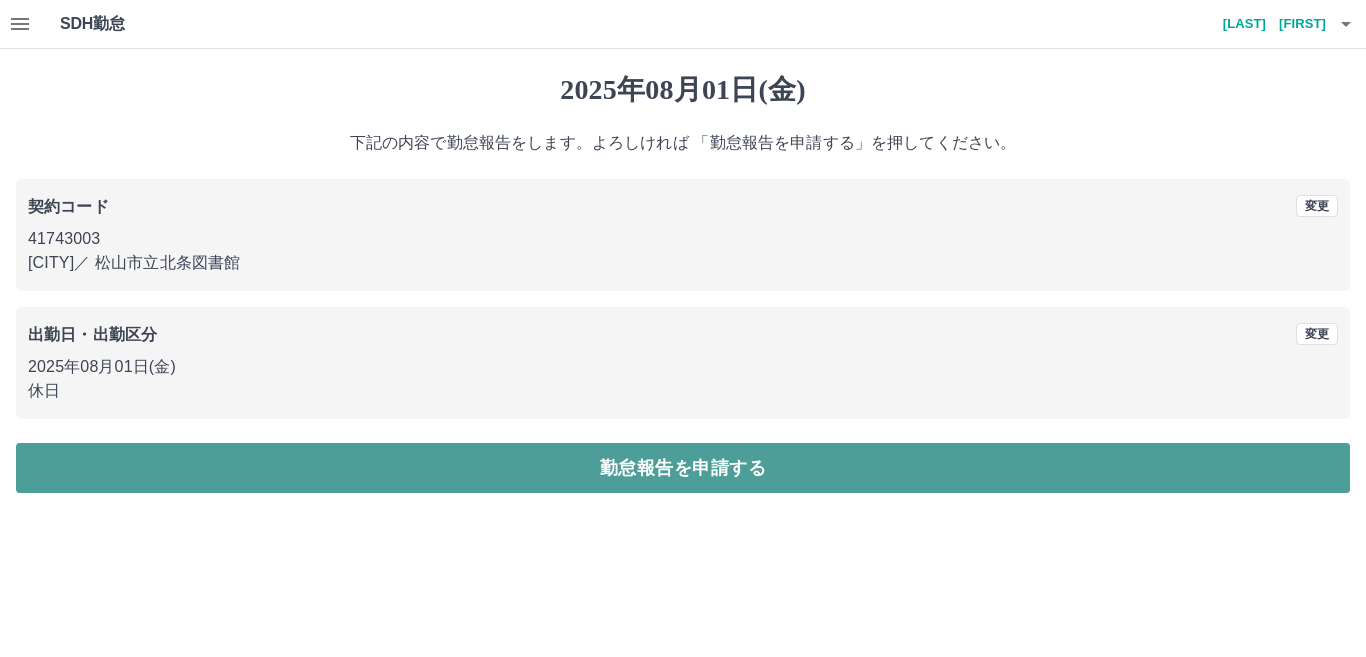 click on "勤怠報告を申請する" at bounding box center [683, 468] 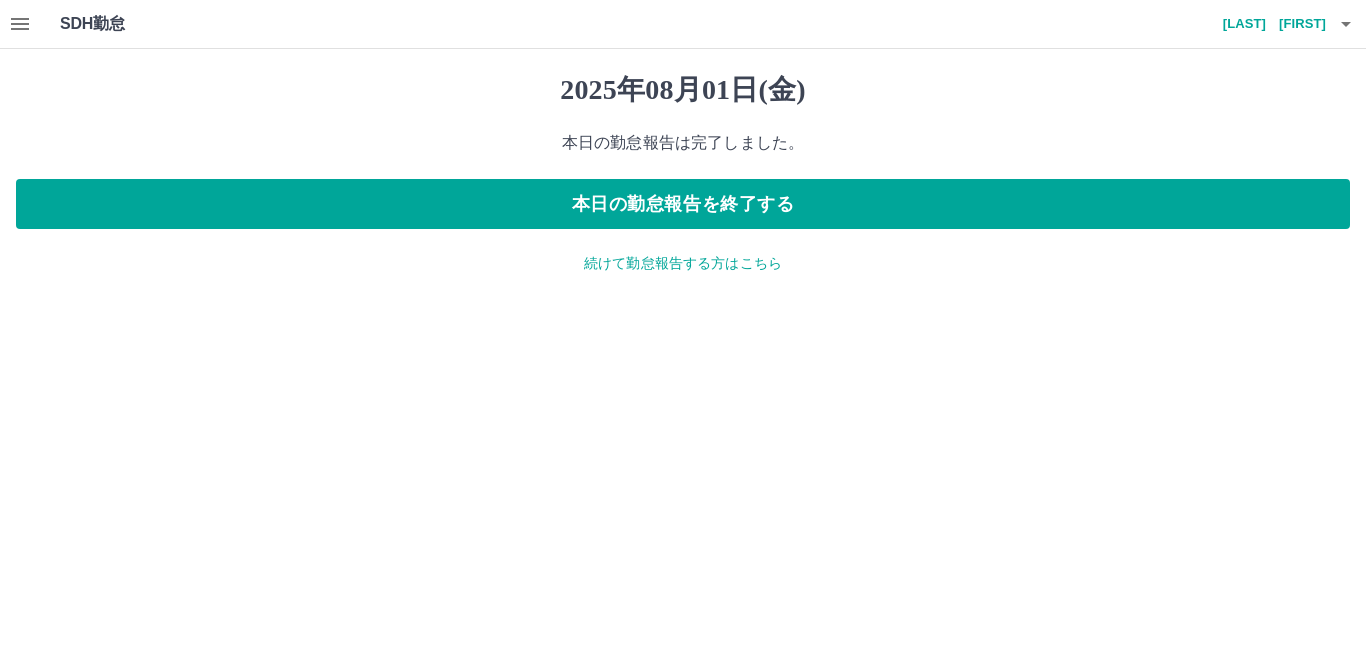 click on "続けて勤怠報告する方はこちら" at bounding box center [683, 263] 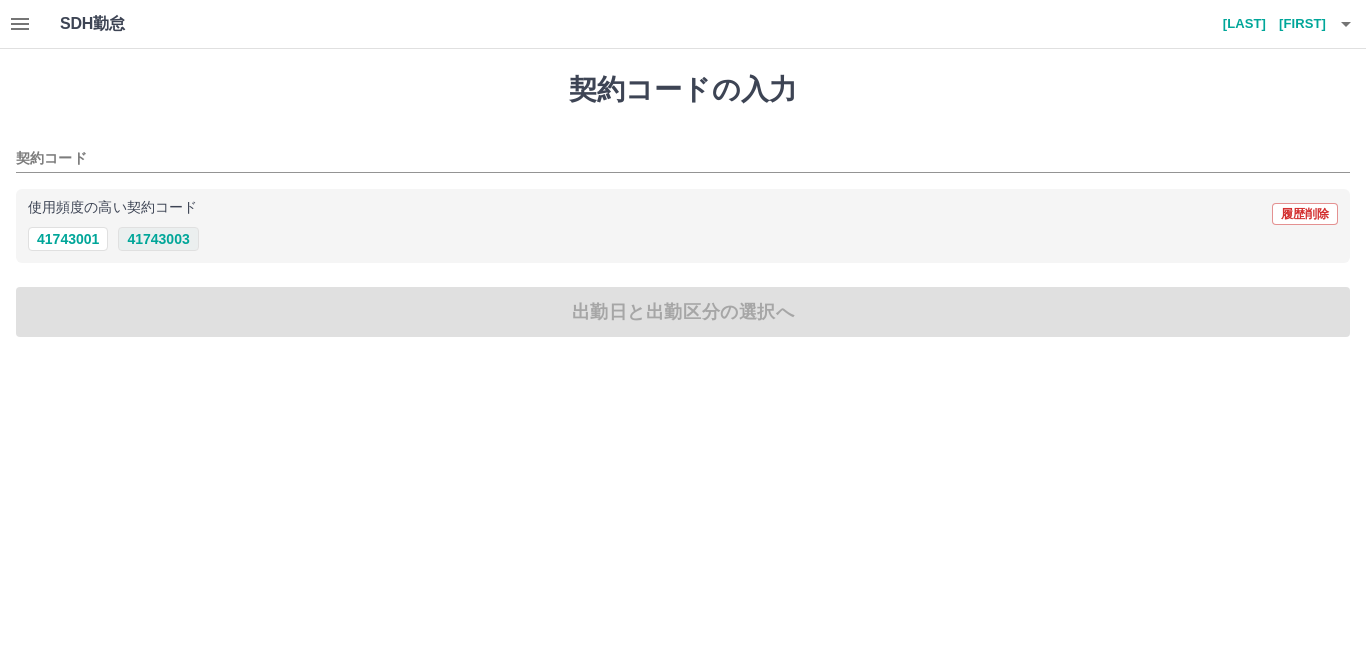 click on "41743003" at bounding box center [158, 239] 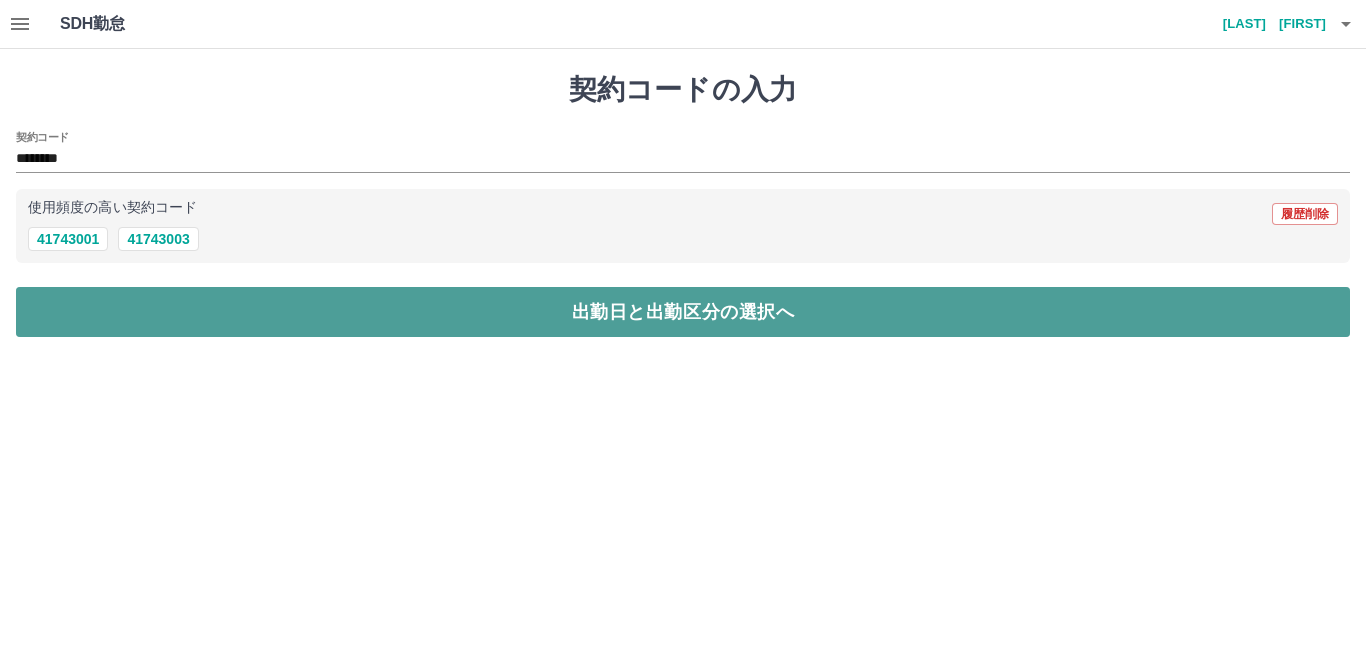 click on "出勤日と出勤区分の選択へ" at bounding box center [683, 312] 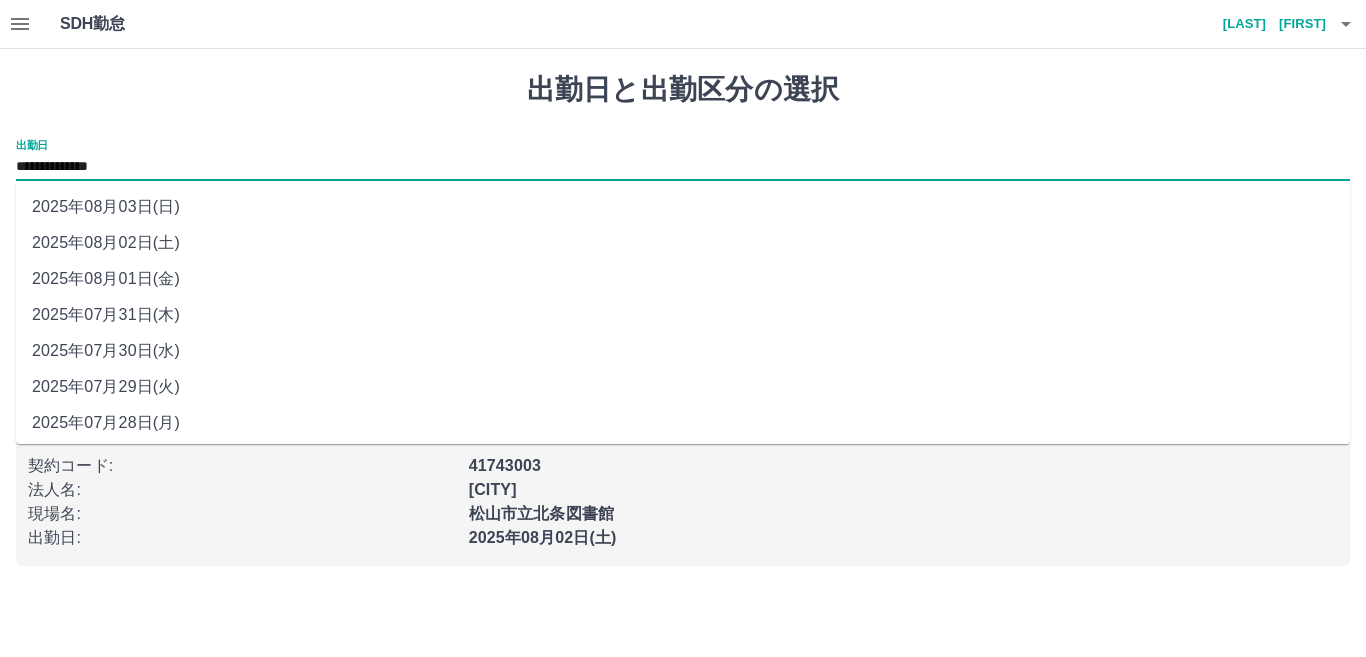 click on "**********" at bounding box center (683, 167) 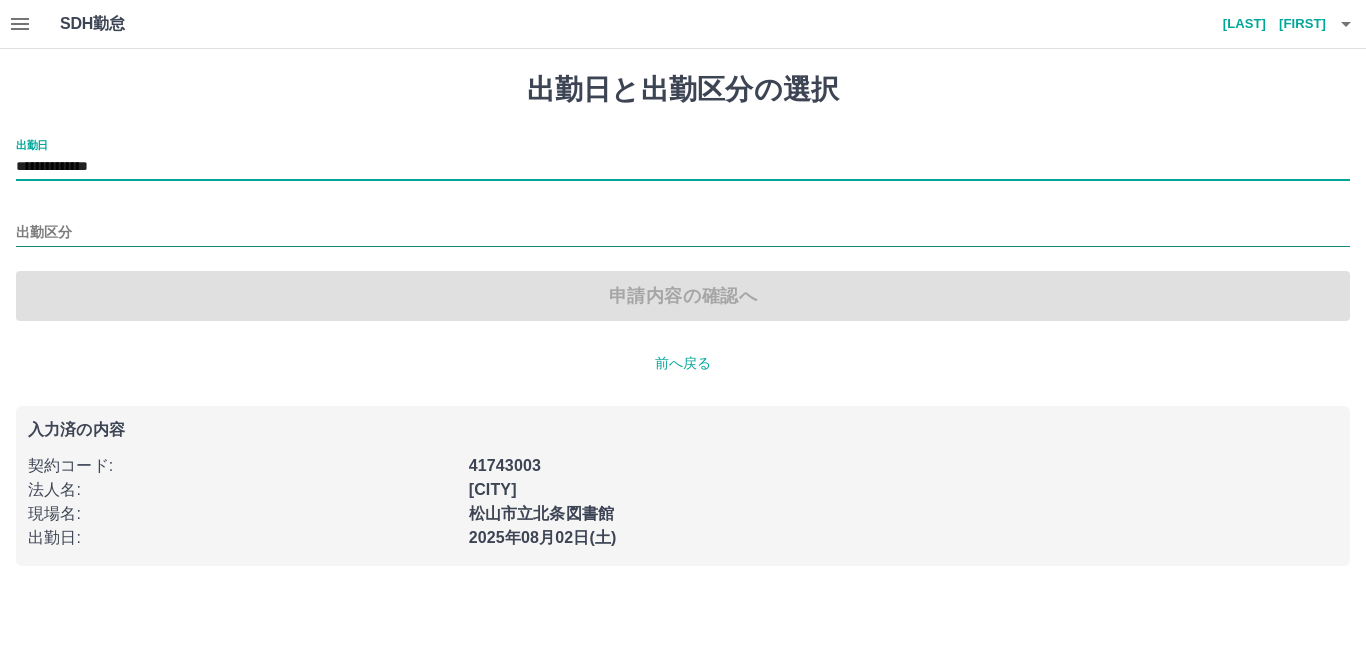 click on "出勤区分" at bounding box center [683, 233] 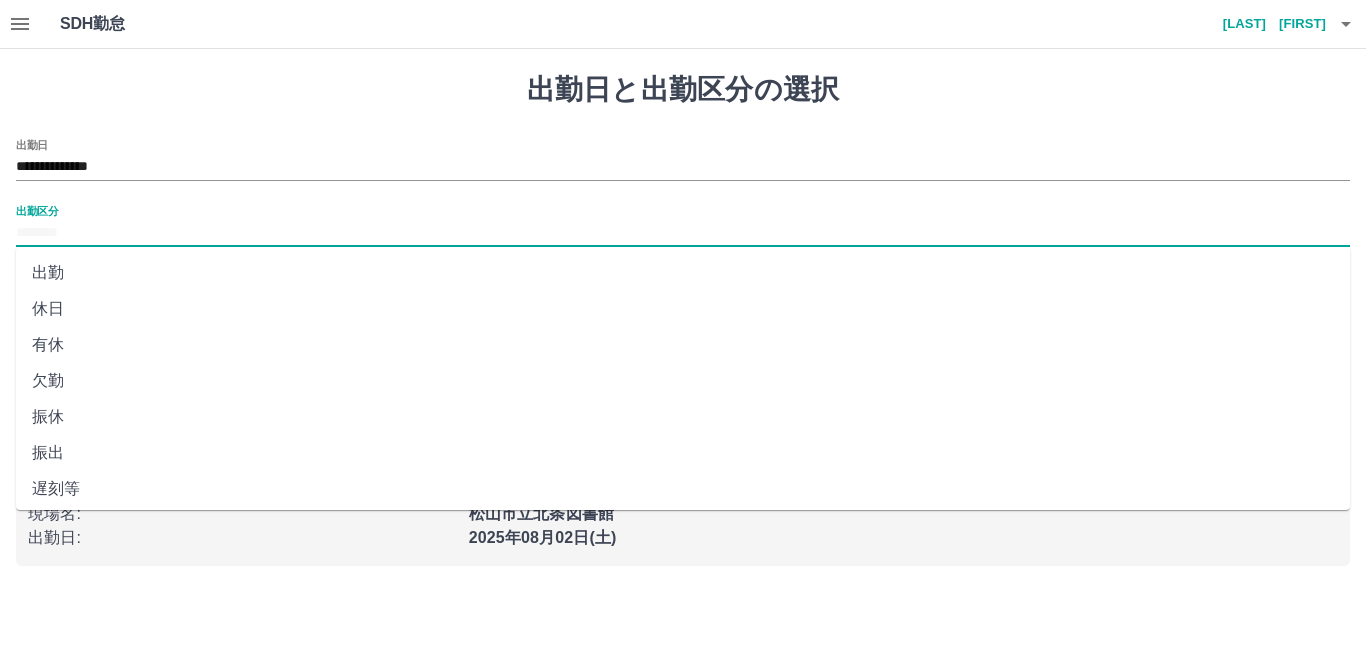 click on "休日" at bounding box center (683, 309) 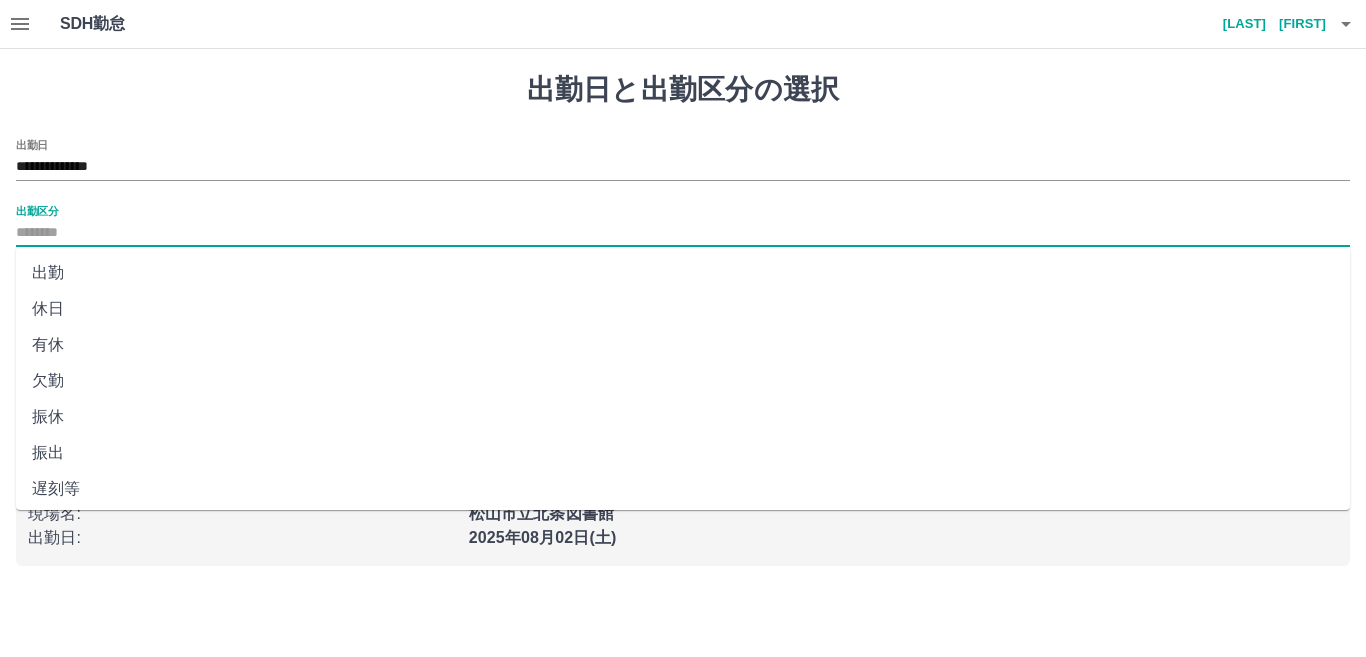 type on "**" 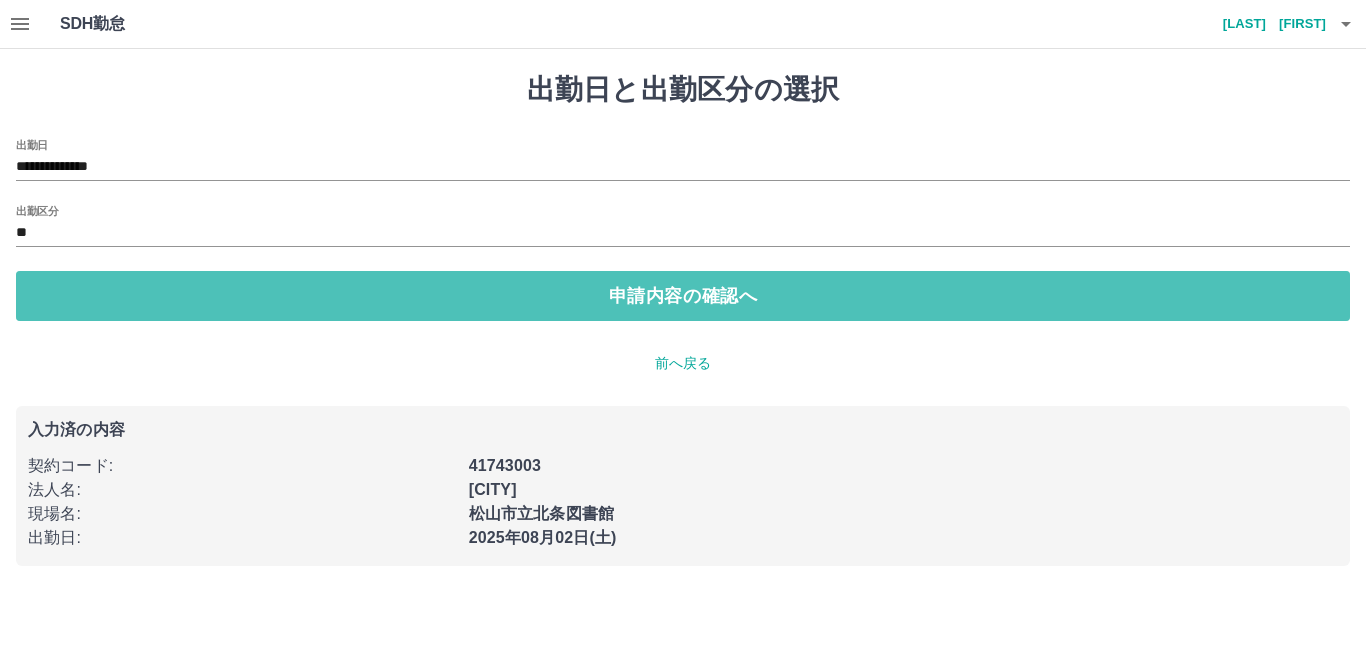 click on "申請内容の確認へ" at bounding box center (683, 296) 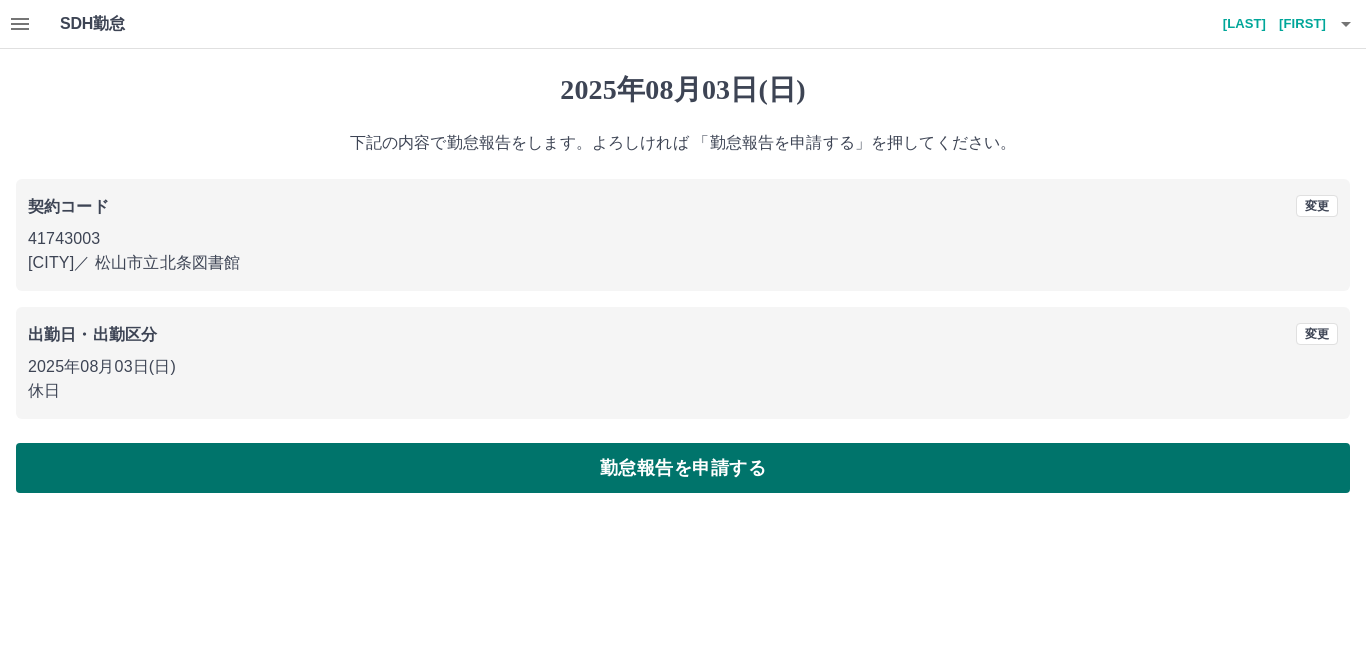 click on "勤怠報告を申請する" at bounding box center (683, 468) 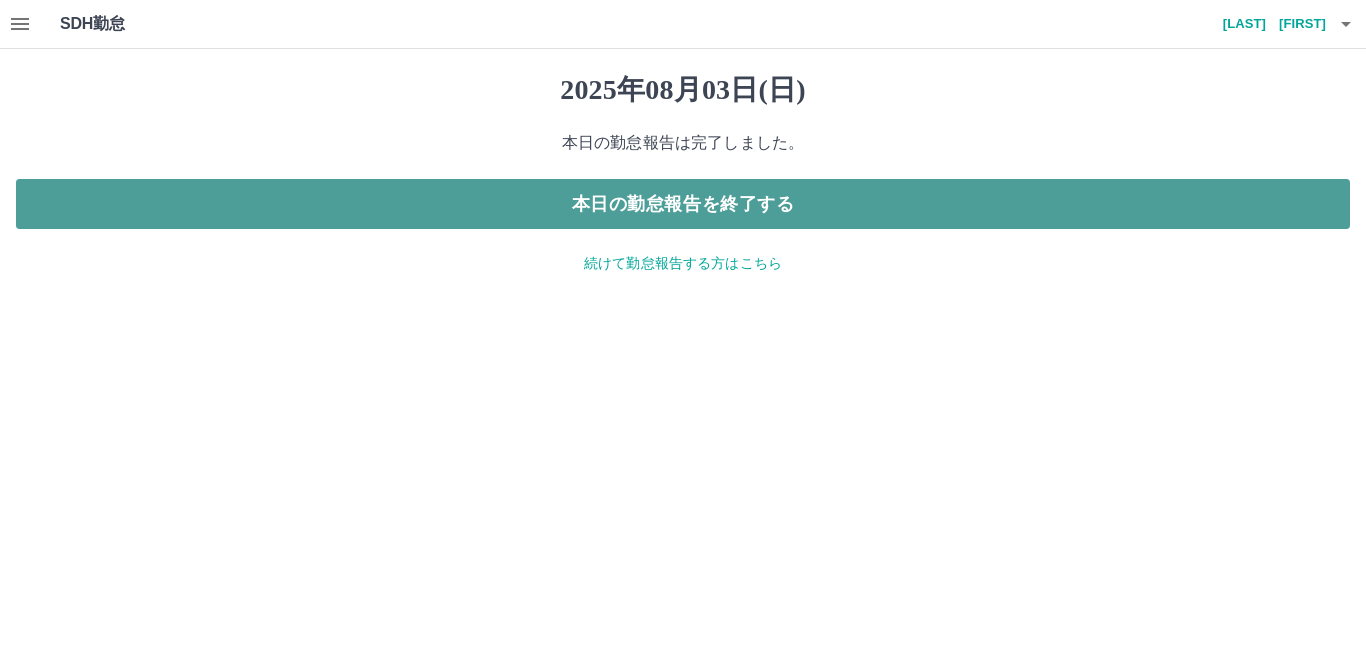 click on "本日の勤怠報告を終了する" at bounding box center (683, 204) 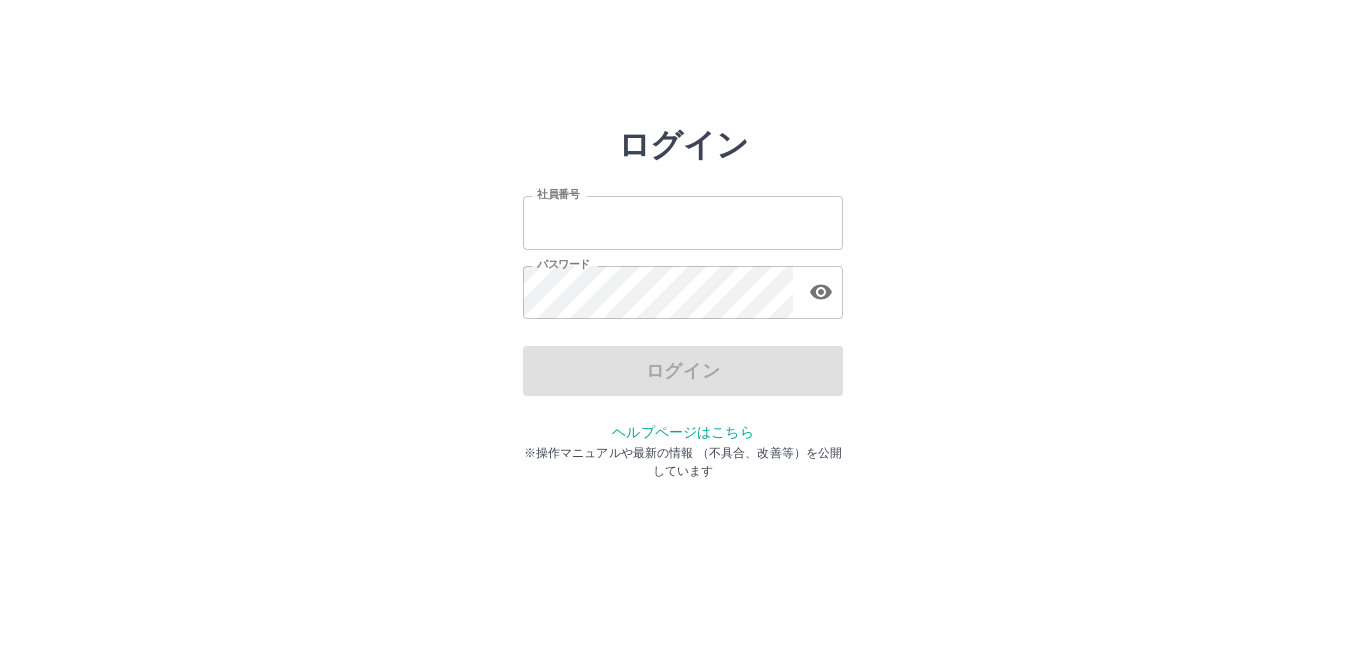 scroll, scrollTop: 0, scrollLeft: 0, axis: both 